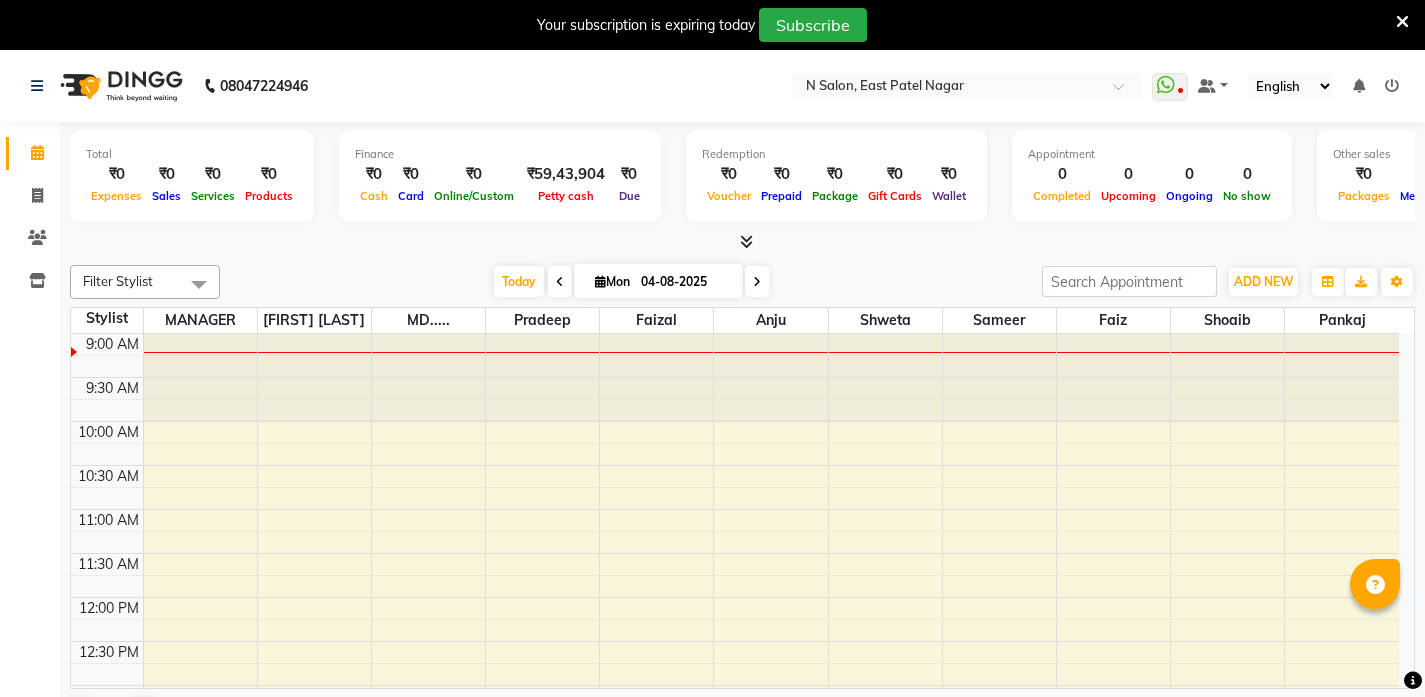 scroll, scrollTop: 0, scrollLeft: 0, axis: both 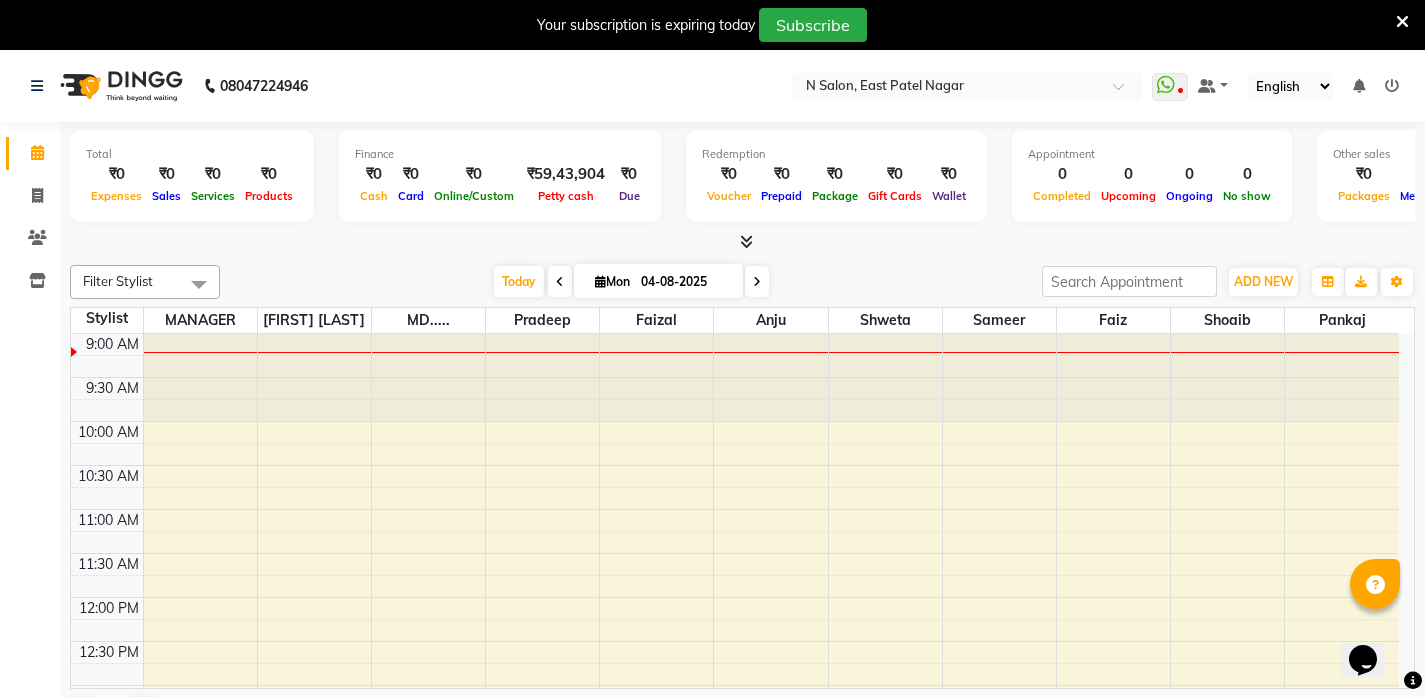 click at bounding box center [746, 241] 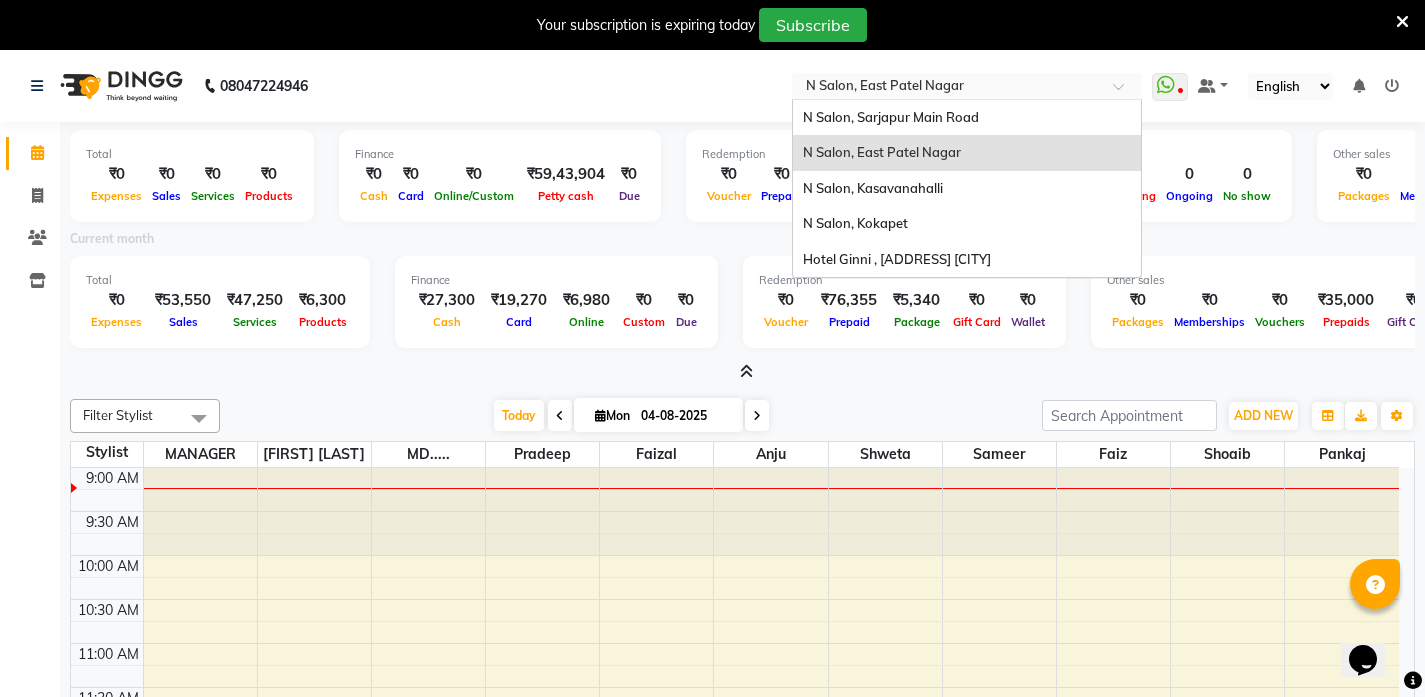 click at bounding box center [947, 88] 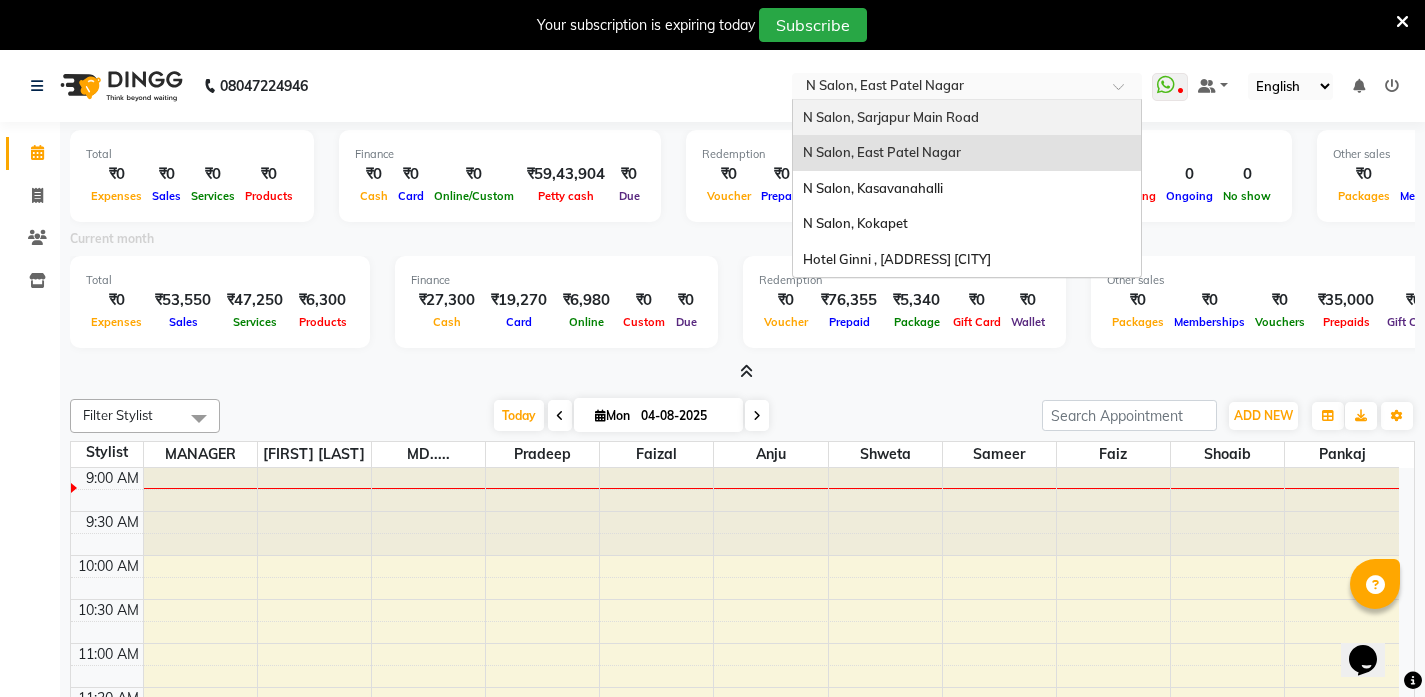 click on "N Salon, Sarjapur Main Road" at bounding box center (891, 117) 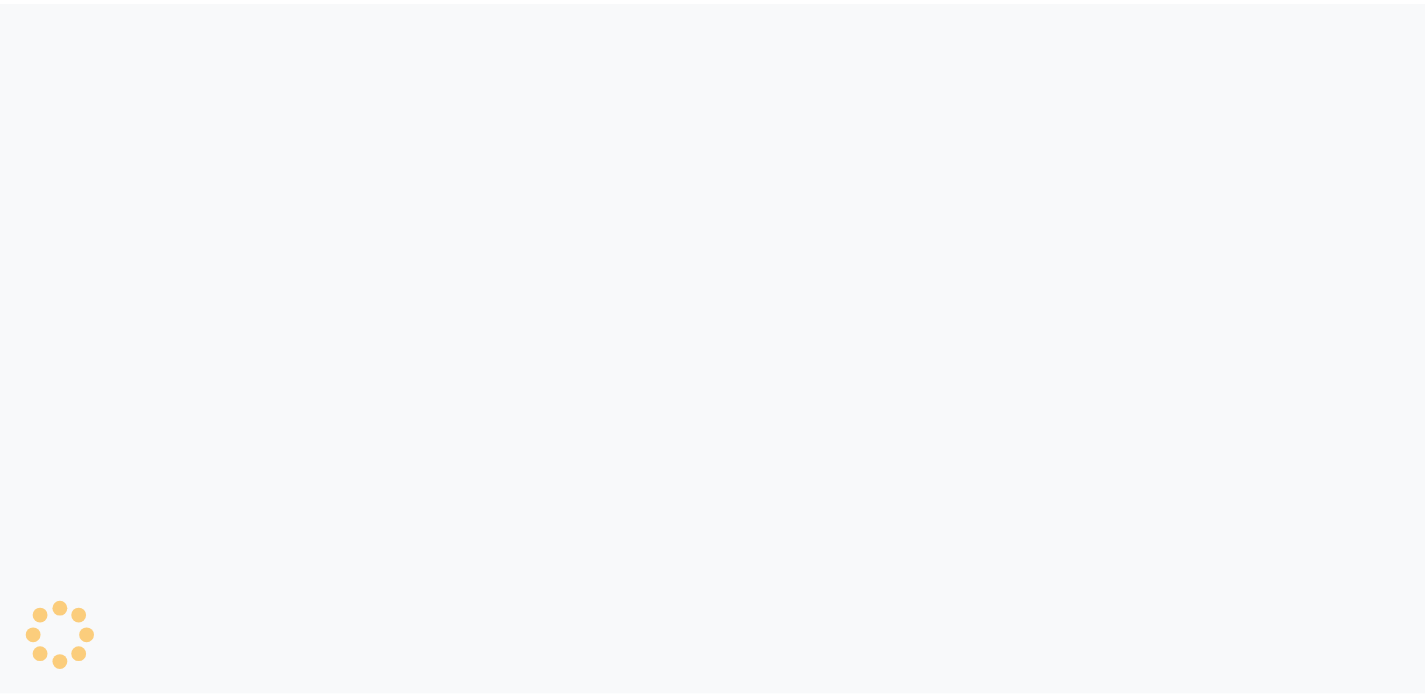 scroll, scrollTop: 0, scrollLeft: 0, axis: both 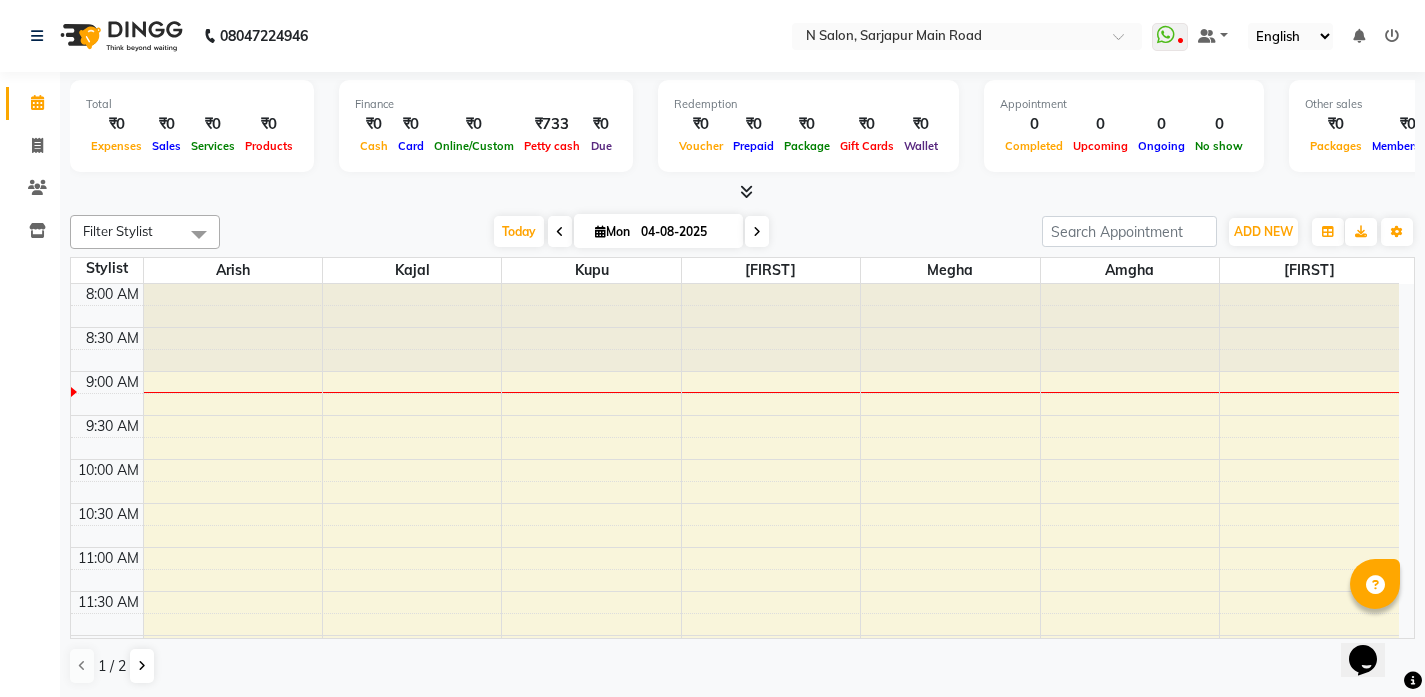 click at bounding box center (746, 191) 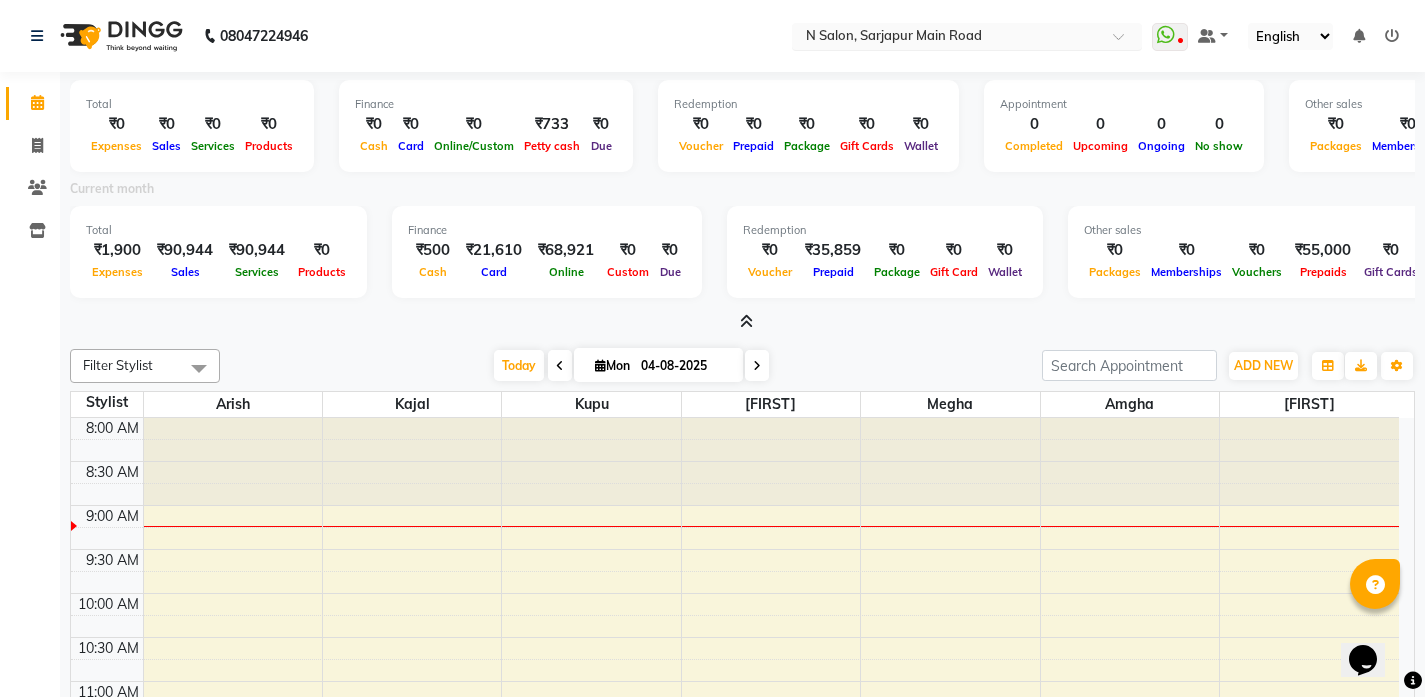click at bounding box center (947, 38) 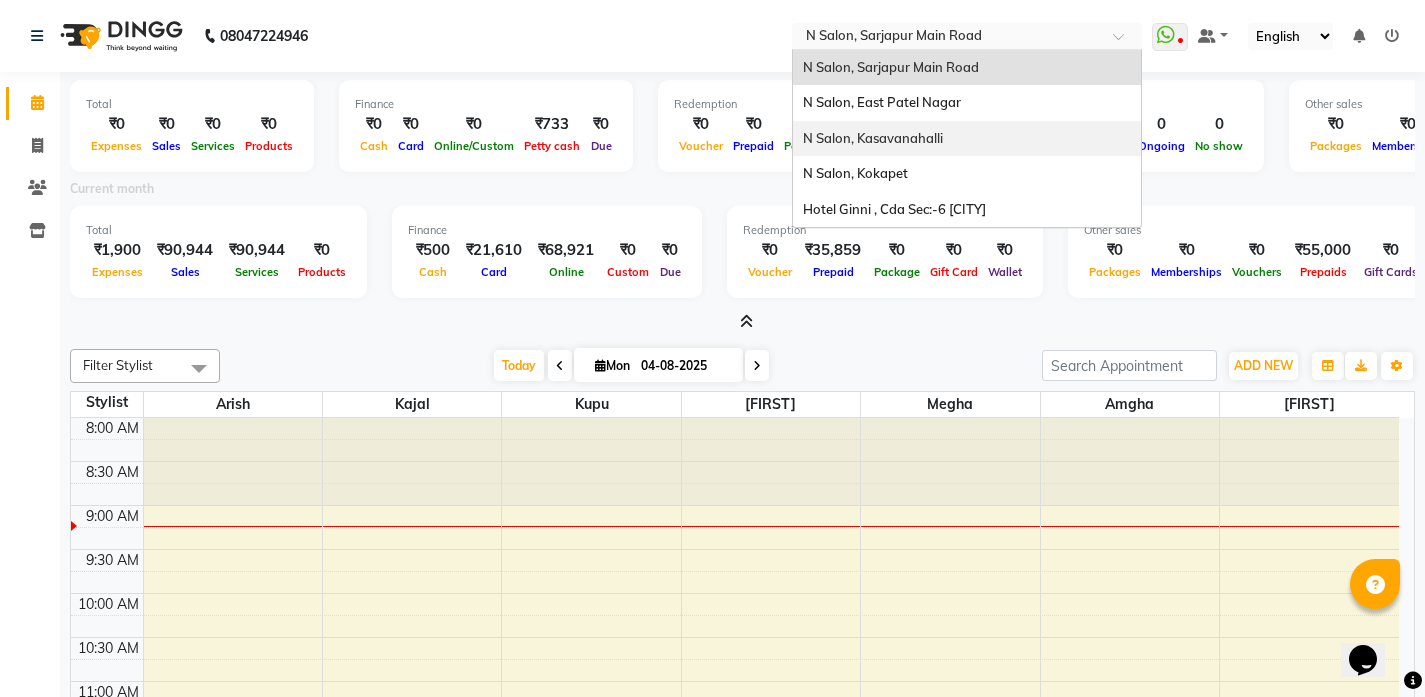click on "N Salon, Kasavanahalli" at bounding box center (967, 139) 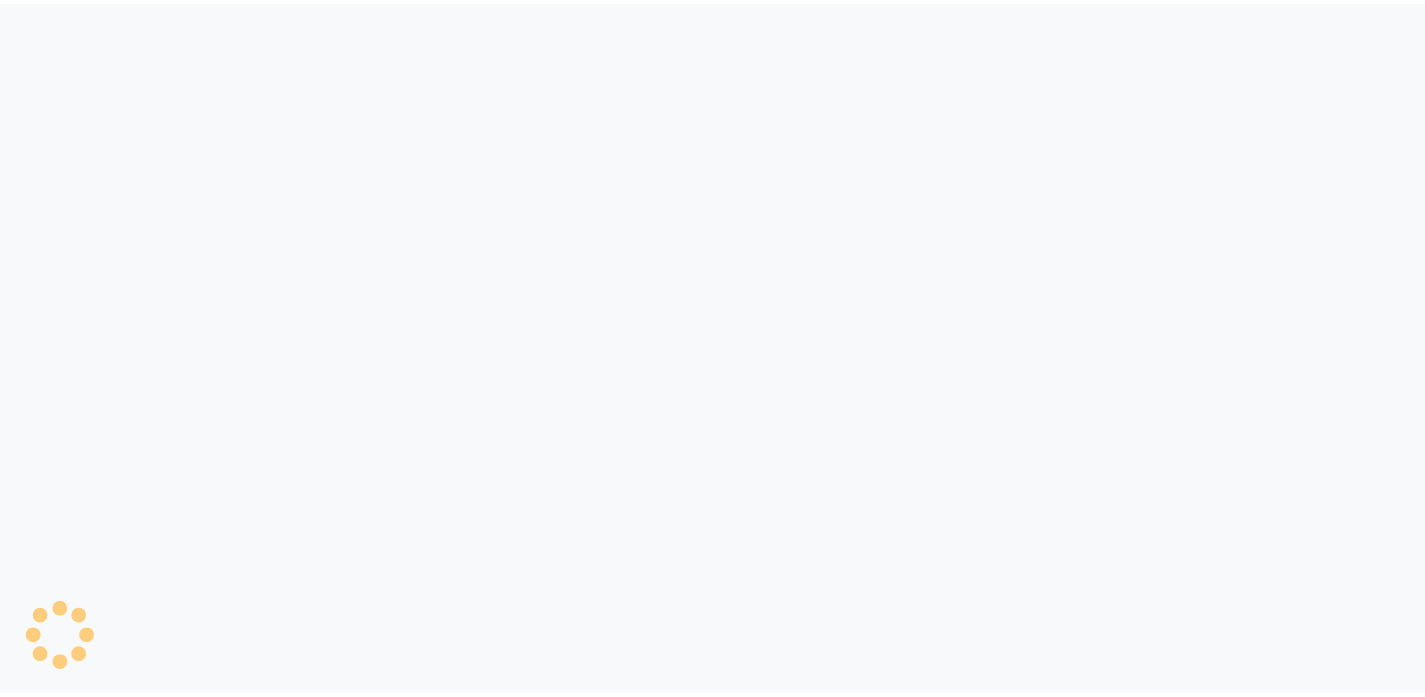 scroll, scrollTop: 0, scrollLeft: 0, axis: both 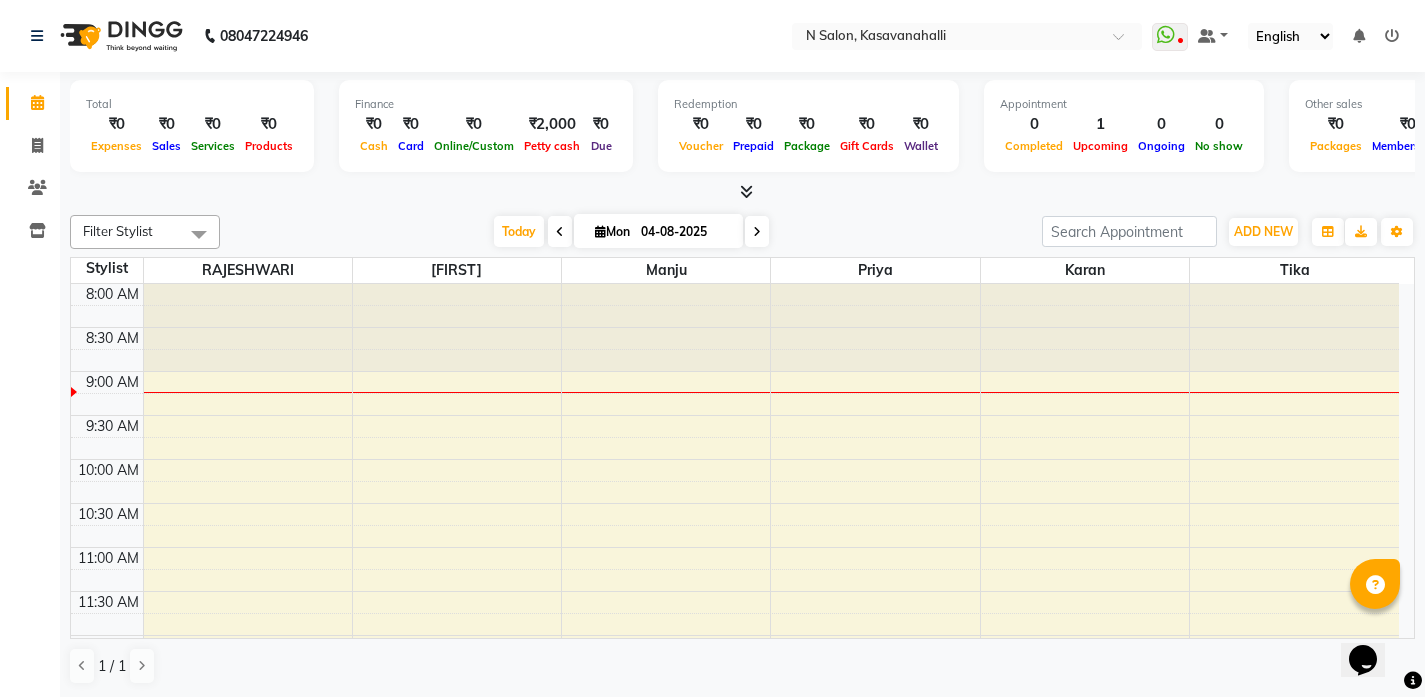 click at bounding box center [746, 191] 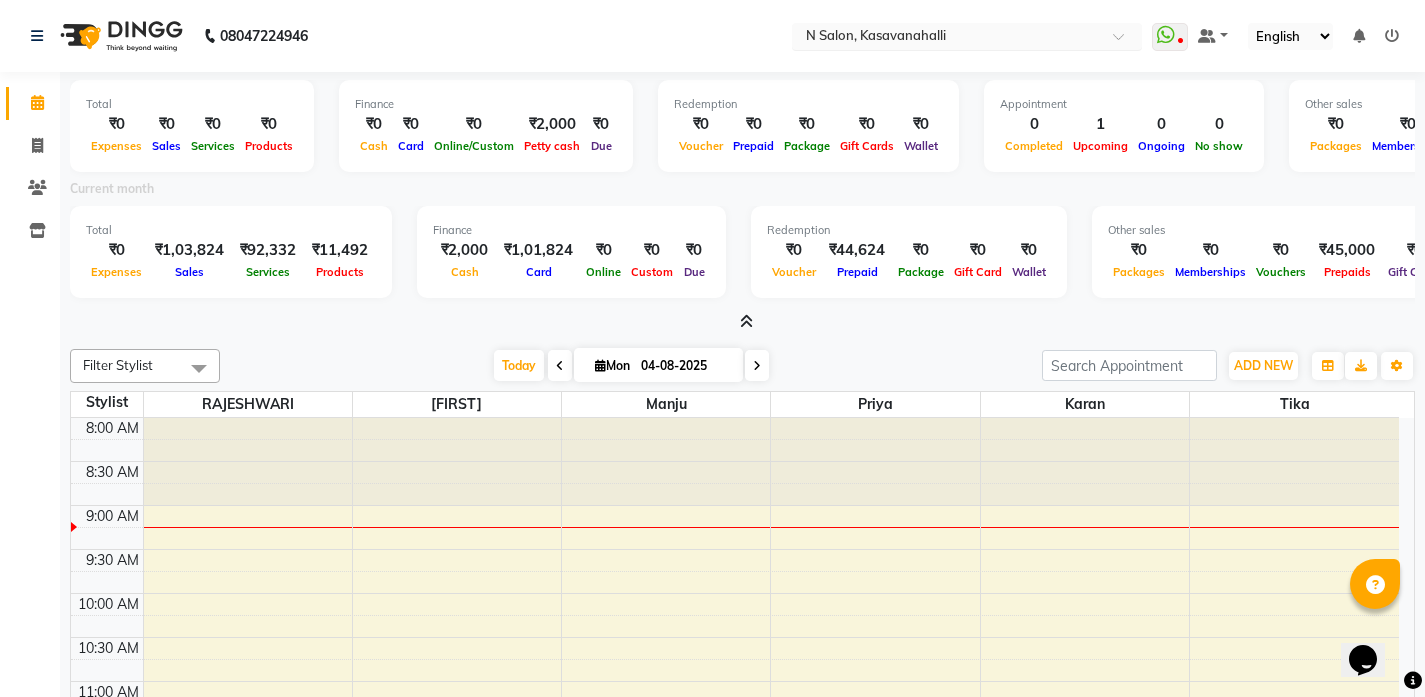 click at bounding box center [947, 38] 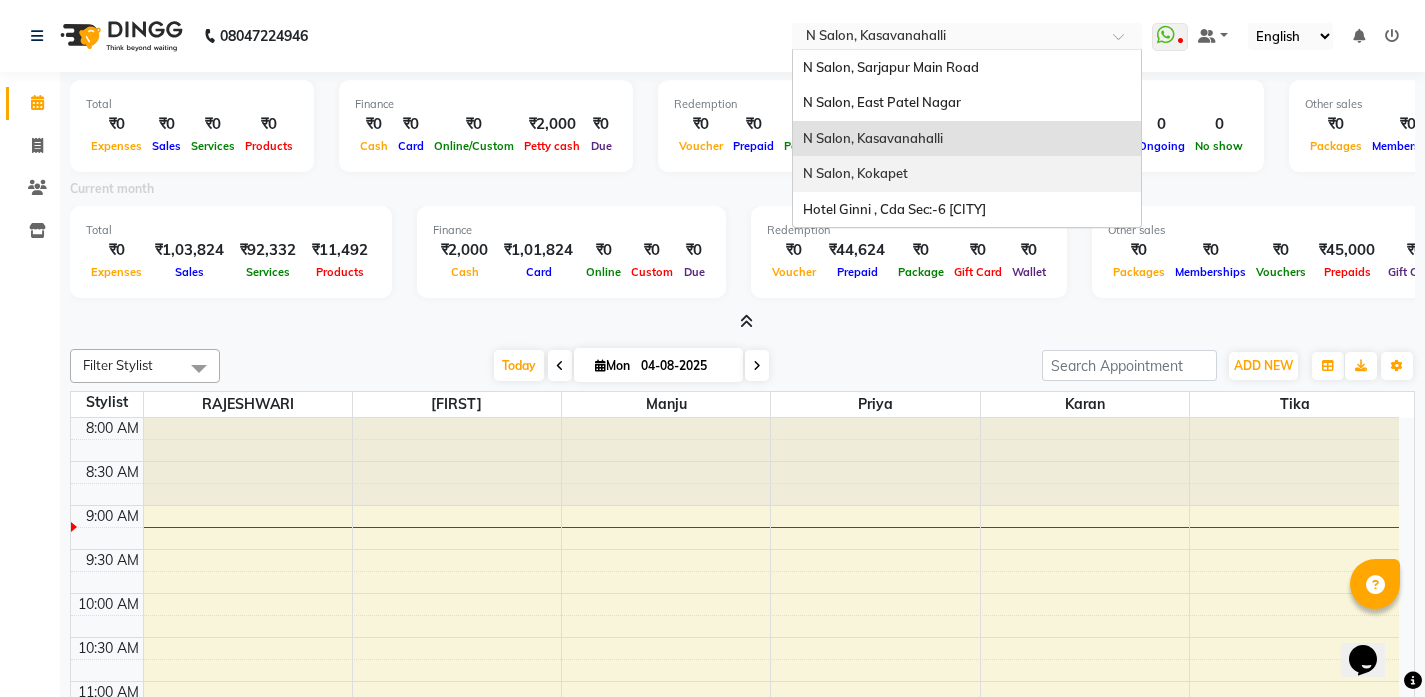 click on "N Salon, Kokapet" at bounding box center [855, 173] 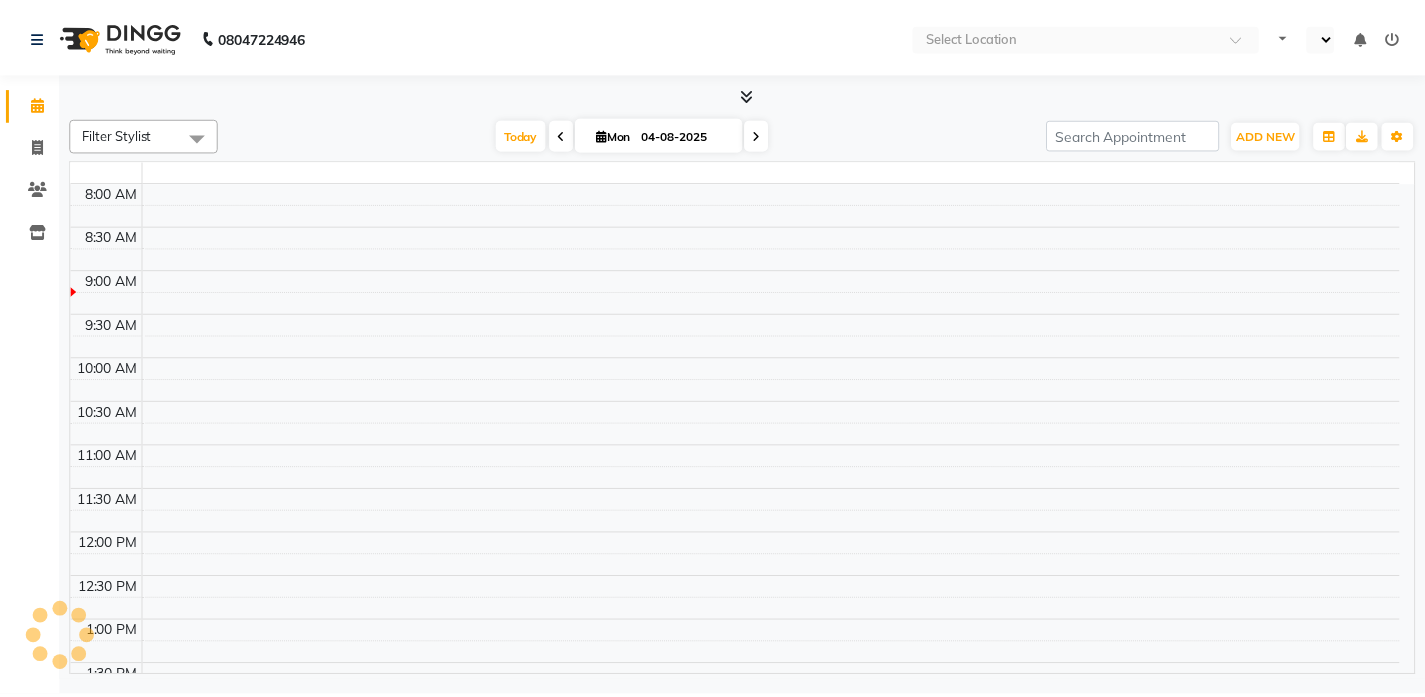 scroll, scrollTop: 0, scrollLeft: 0, axis: both 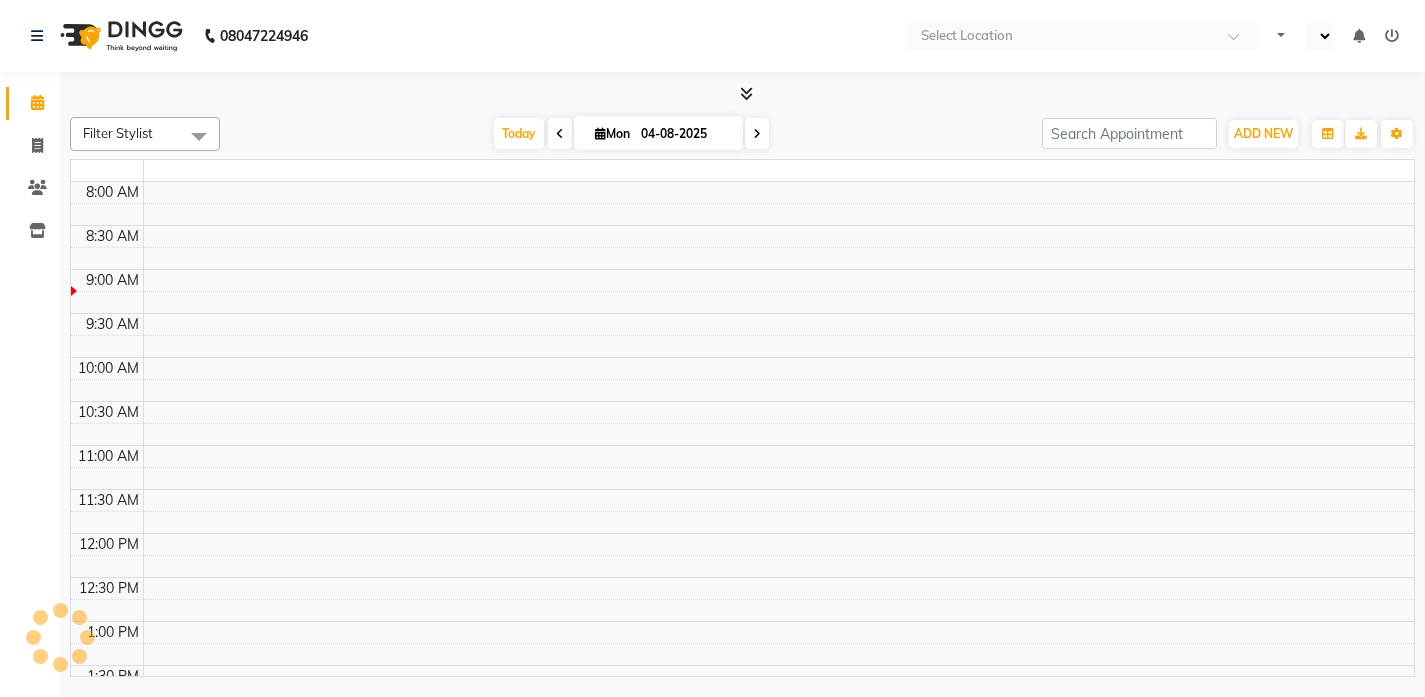 select on "en" 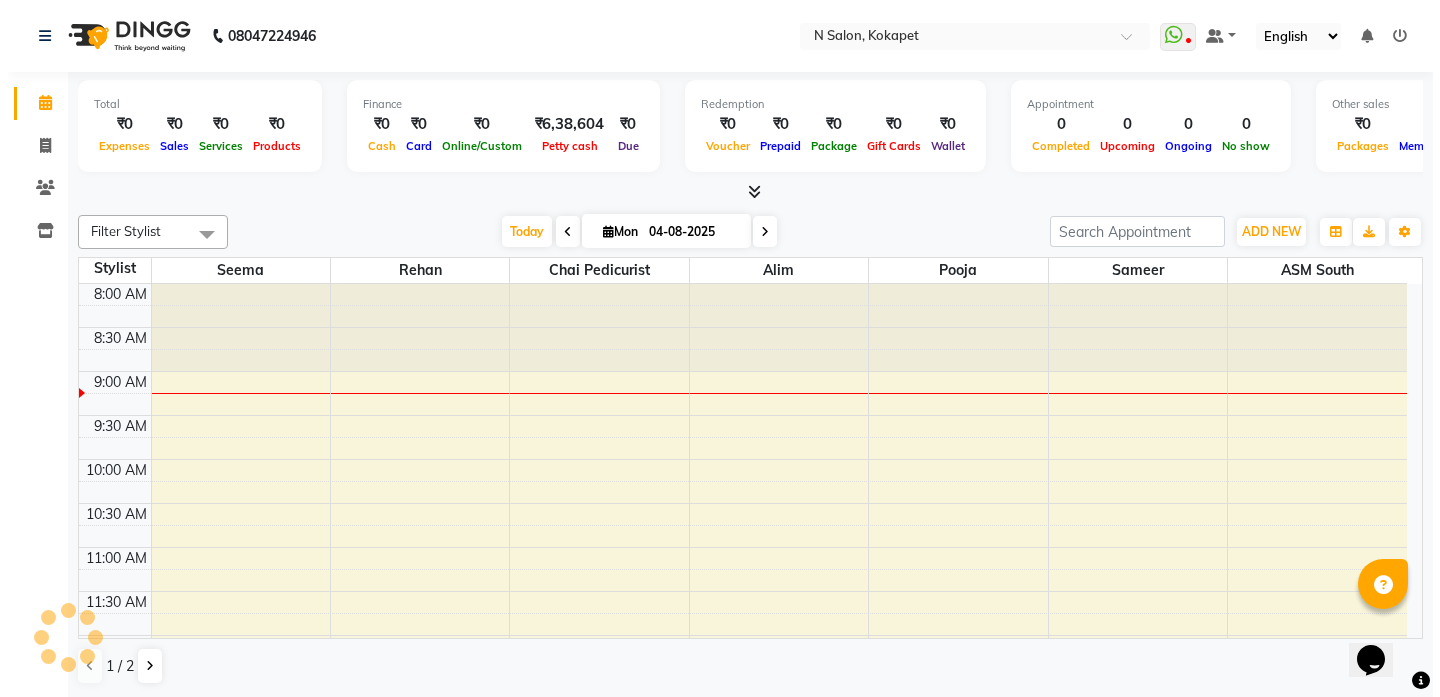 scroll, scrollTop: 0, scrollLeft: 0, axis: both 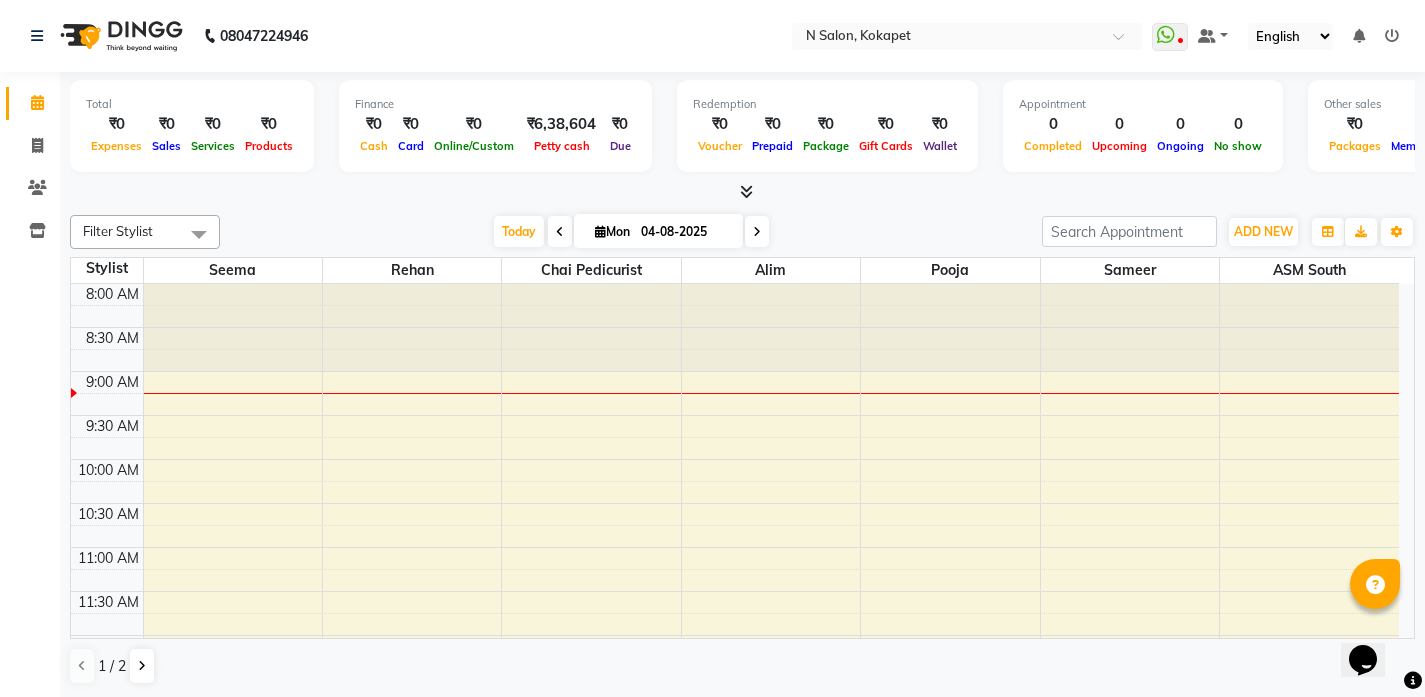 click at bounding box center [746, 191] 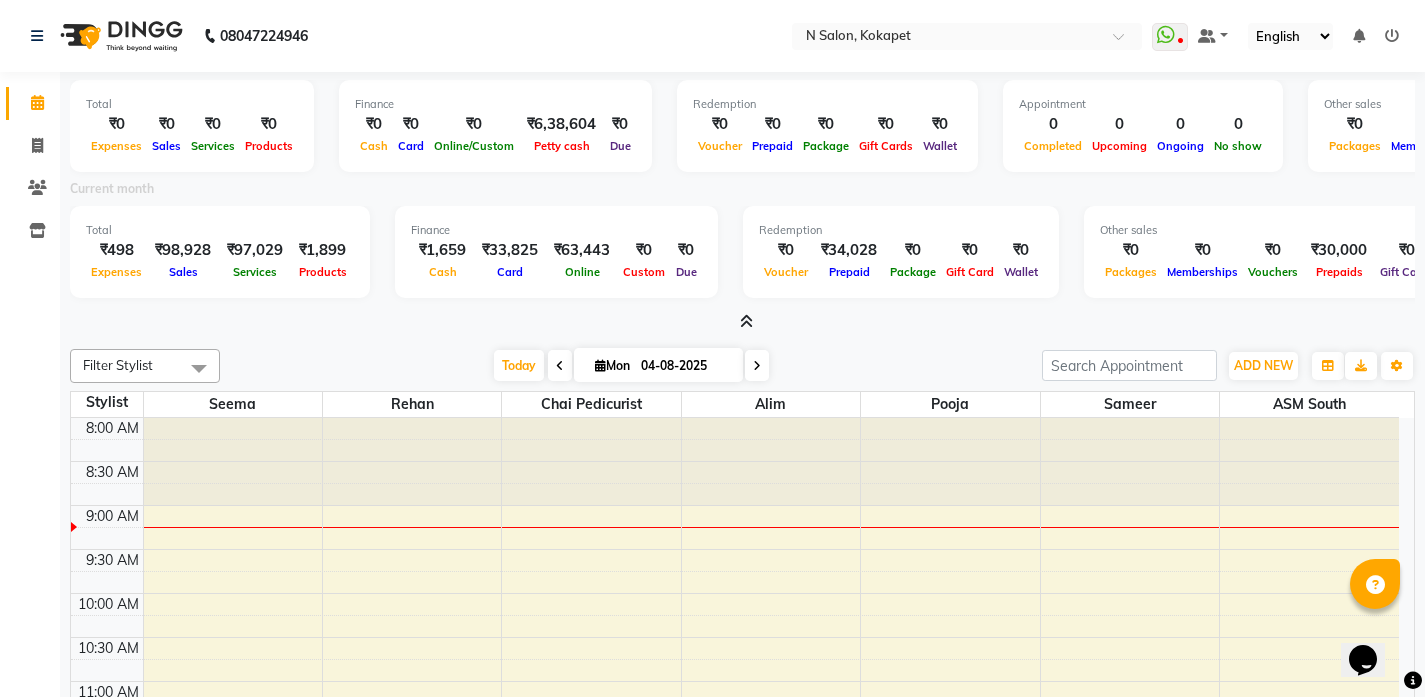 click at bounding box center [1392, 36] 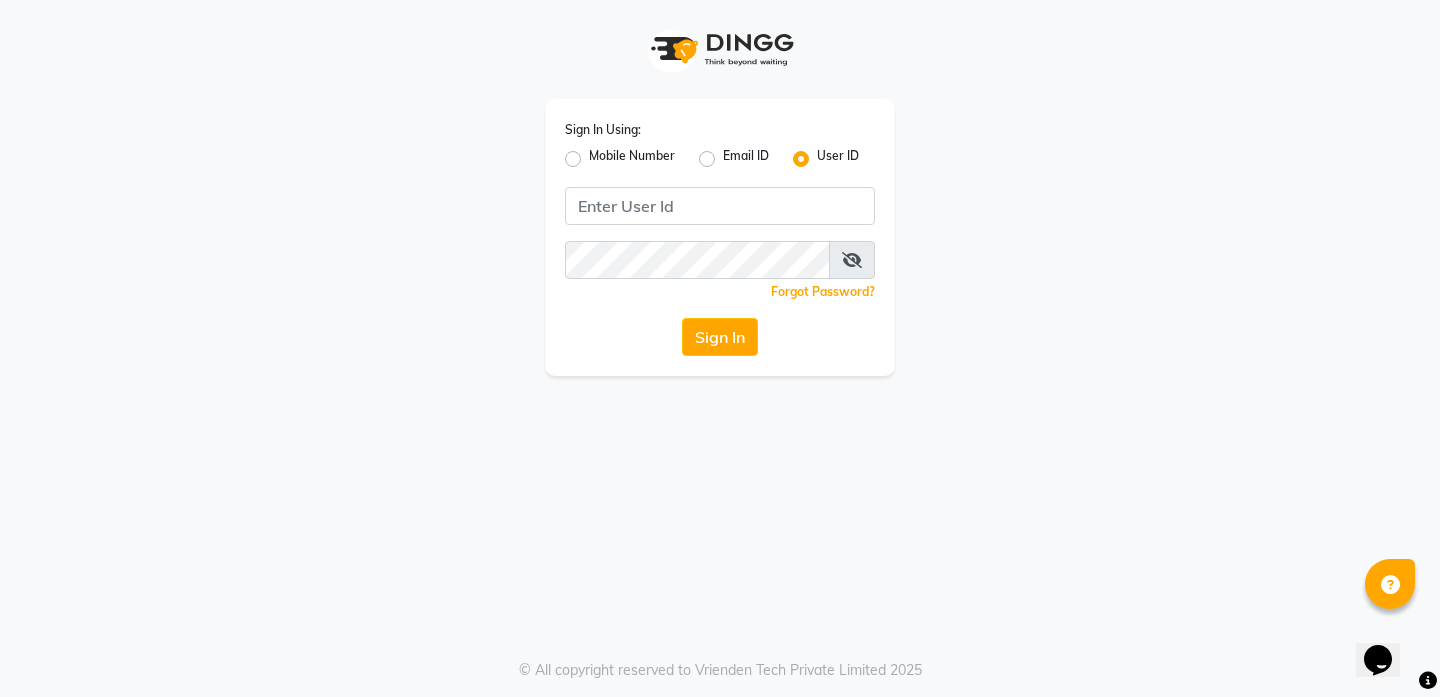 click on "Mobile Number" 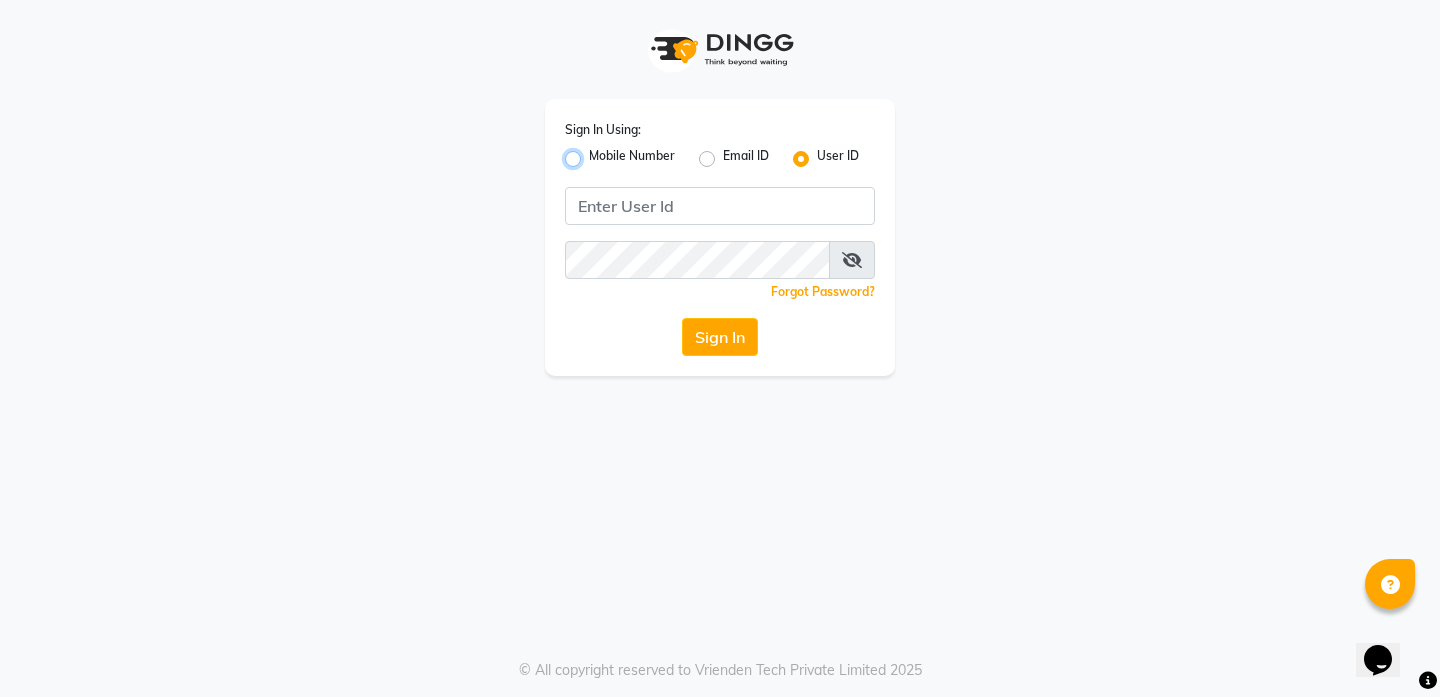 click on "Mobile Number" at bounding box center (595, 153) 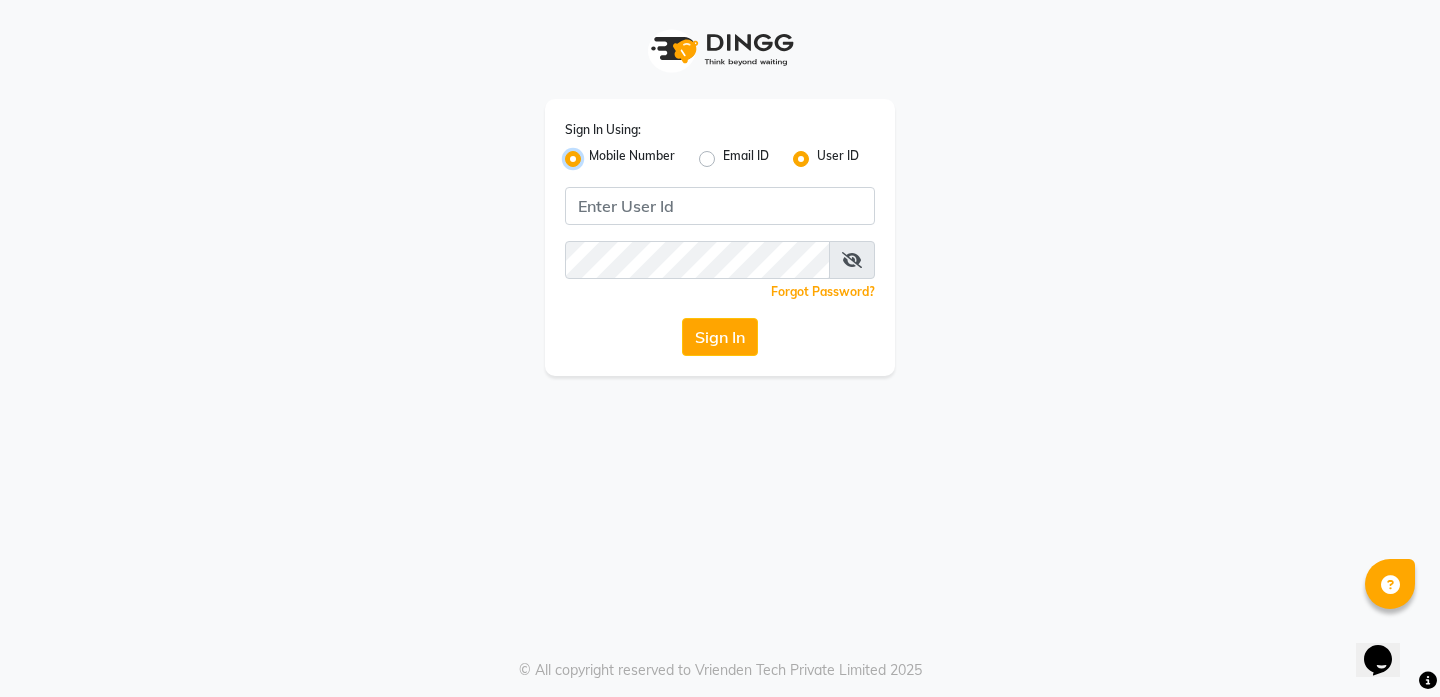 radio on "false" 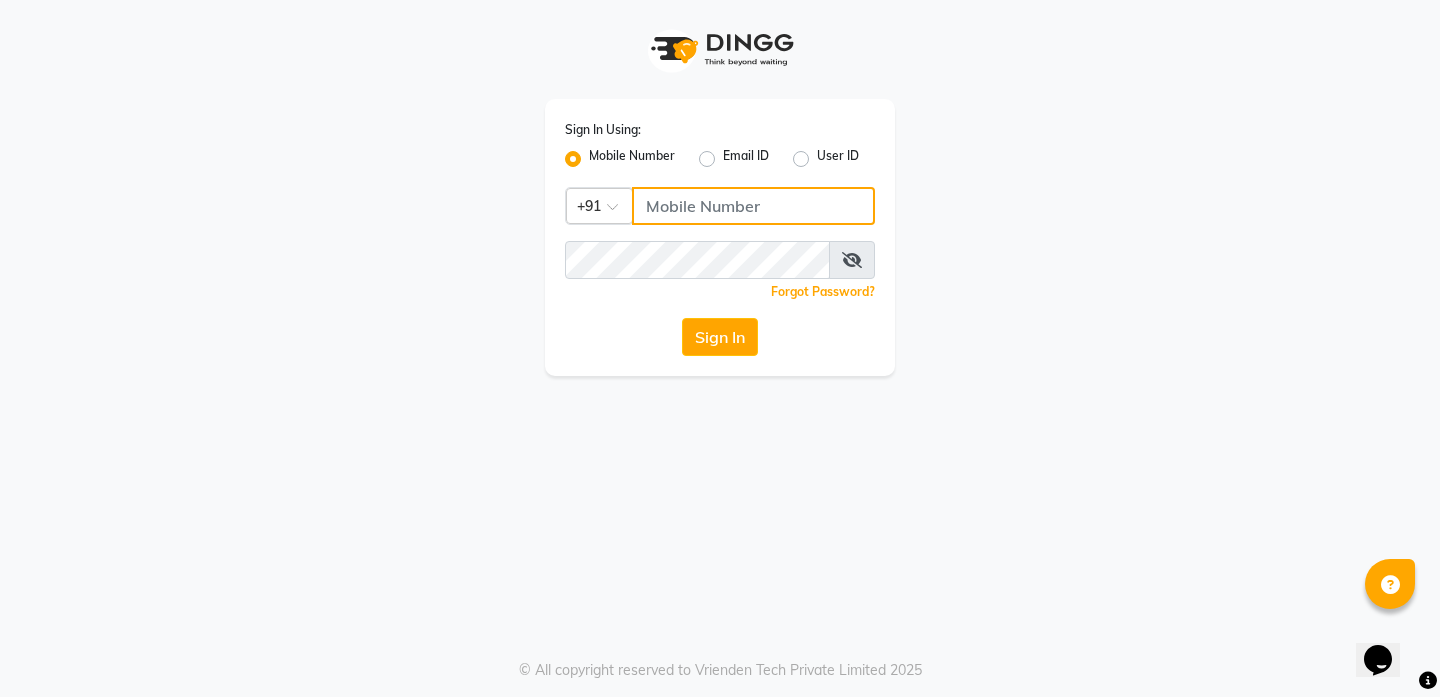 click 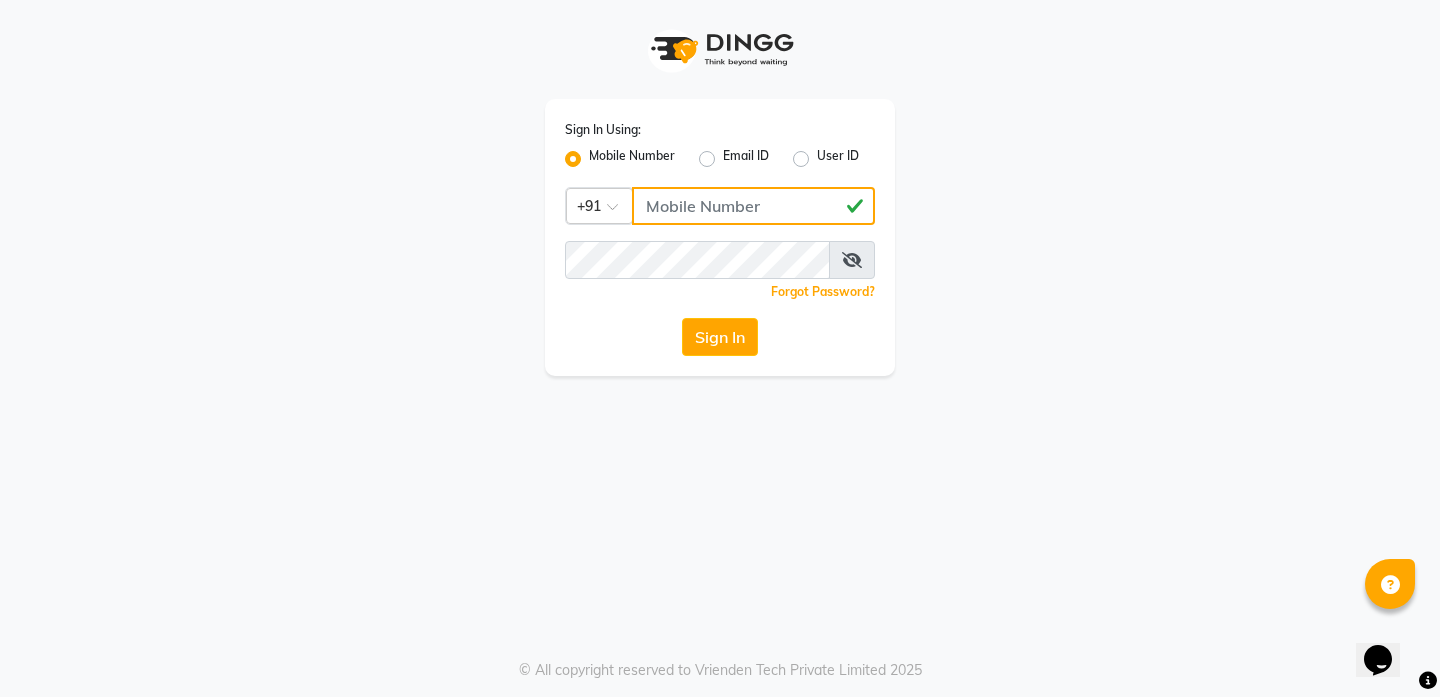 type on "[PHONE]" 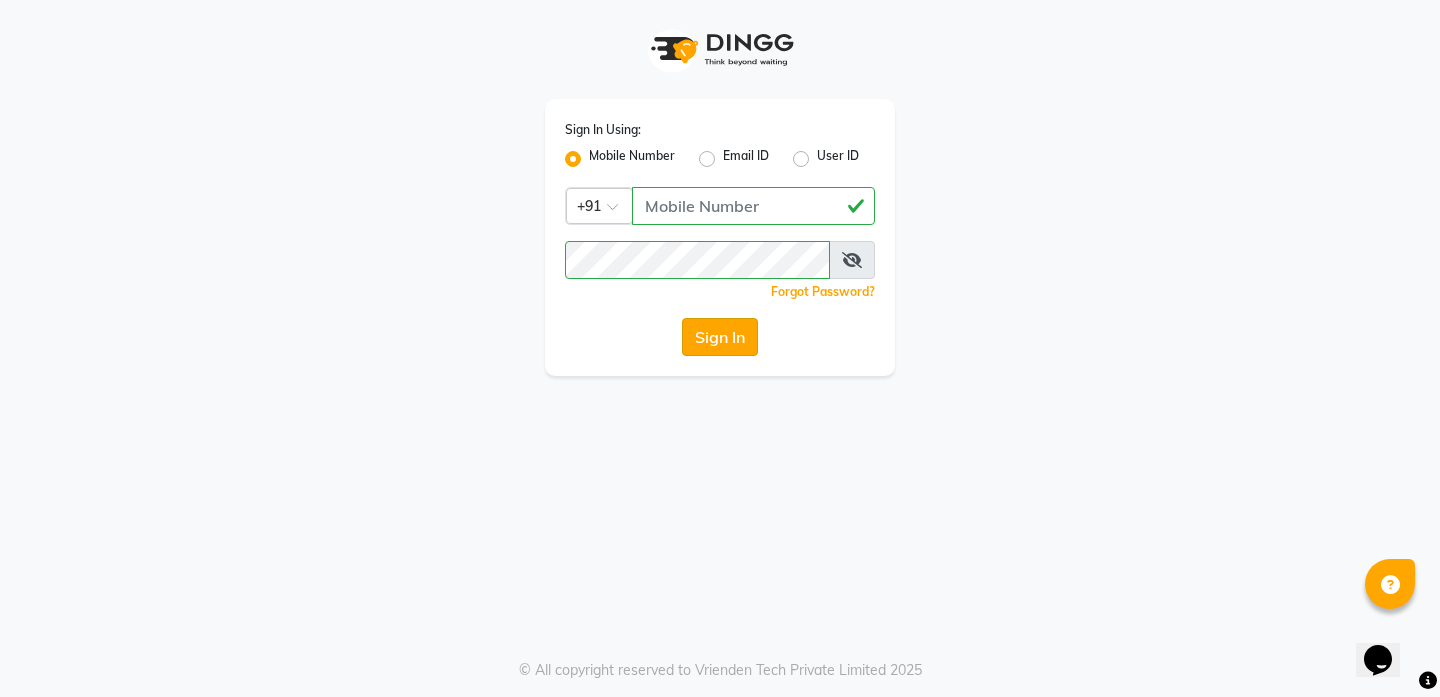 click on "Sign In" 